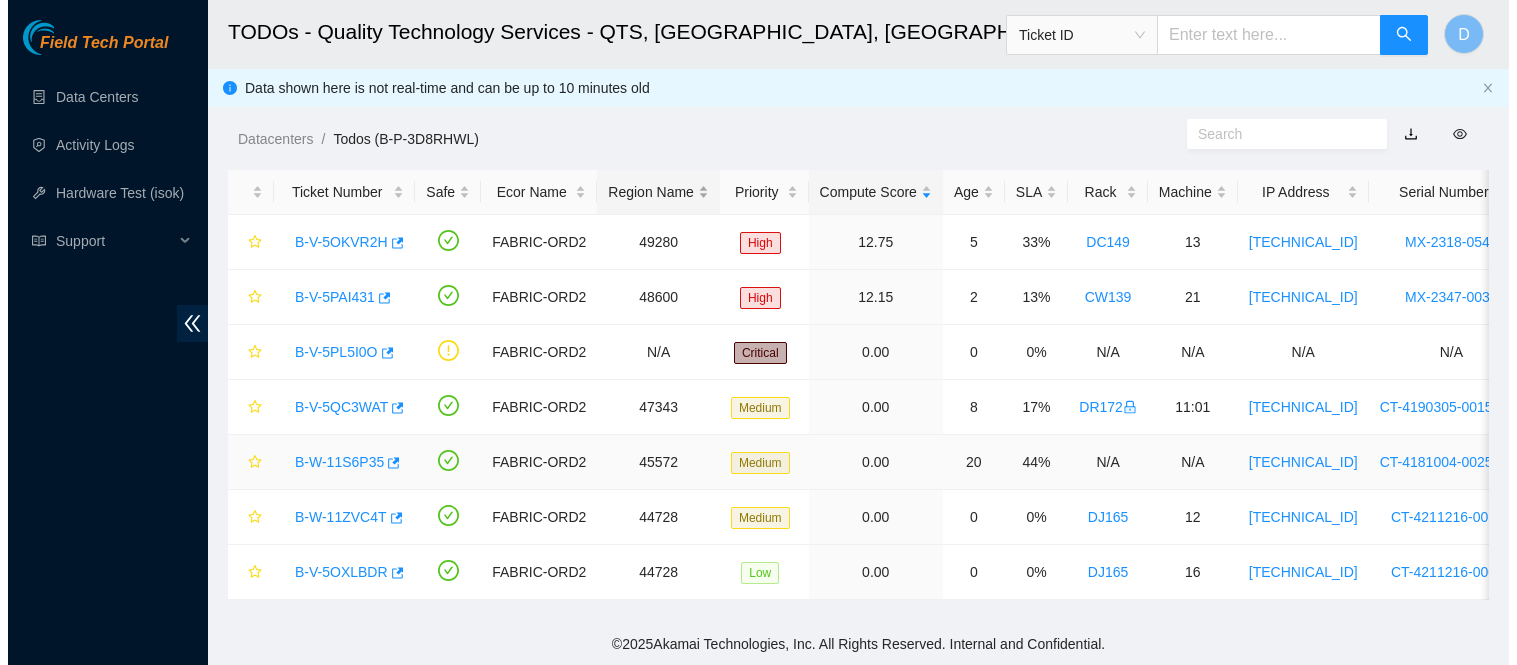 scroll, scrollTop: 0, scrollLeft: 0, axis: both 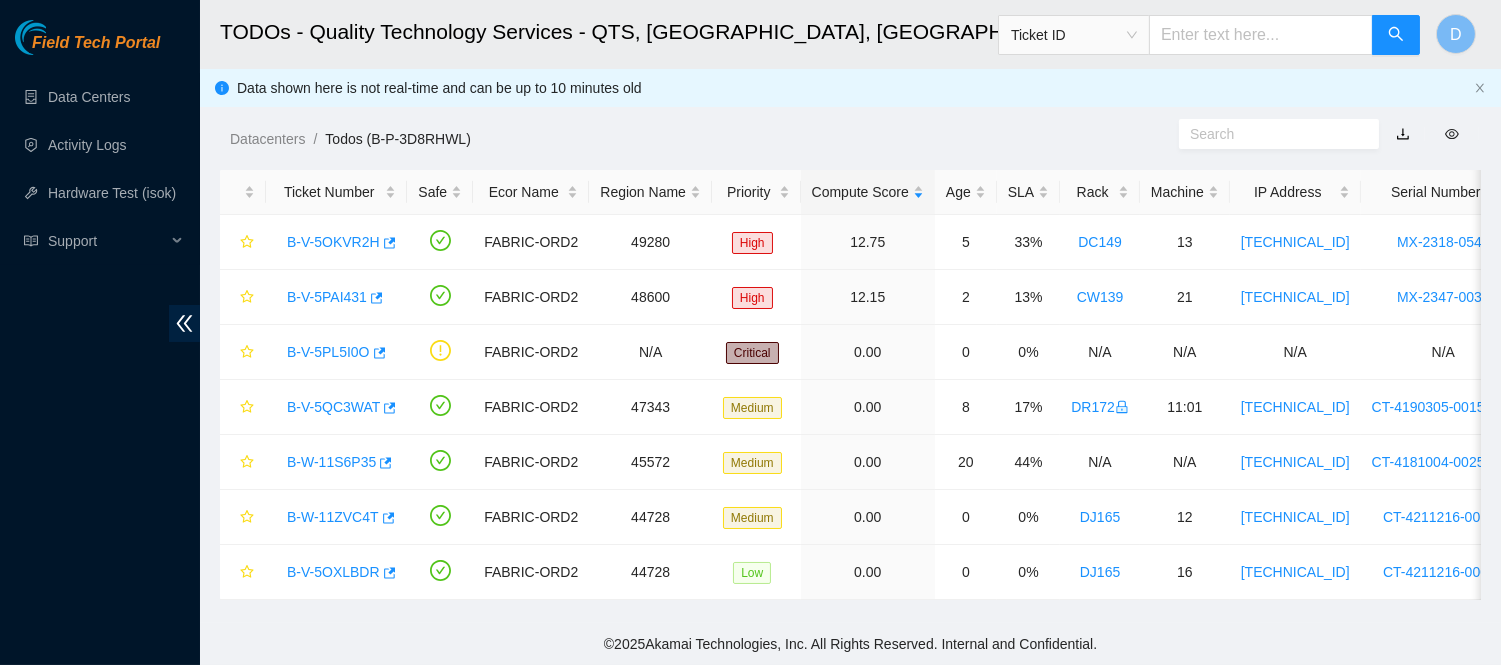 click at bounding box center (1261, 35) 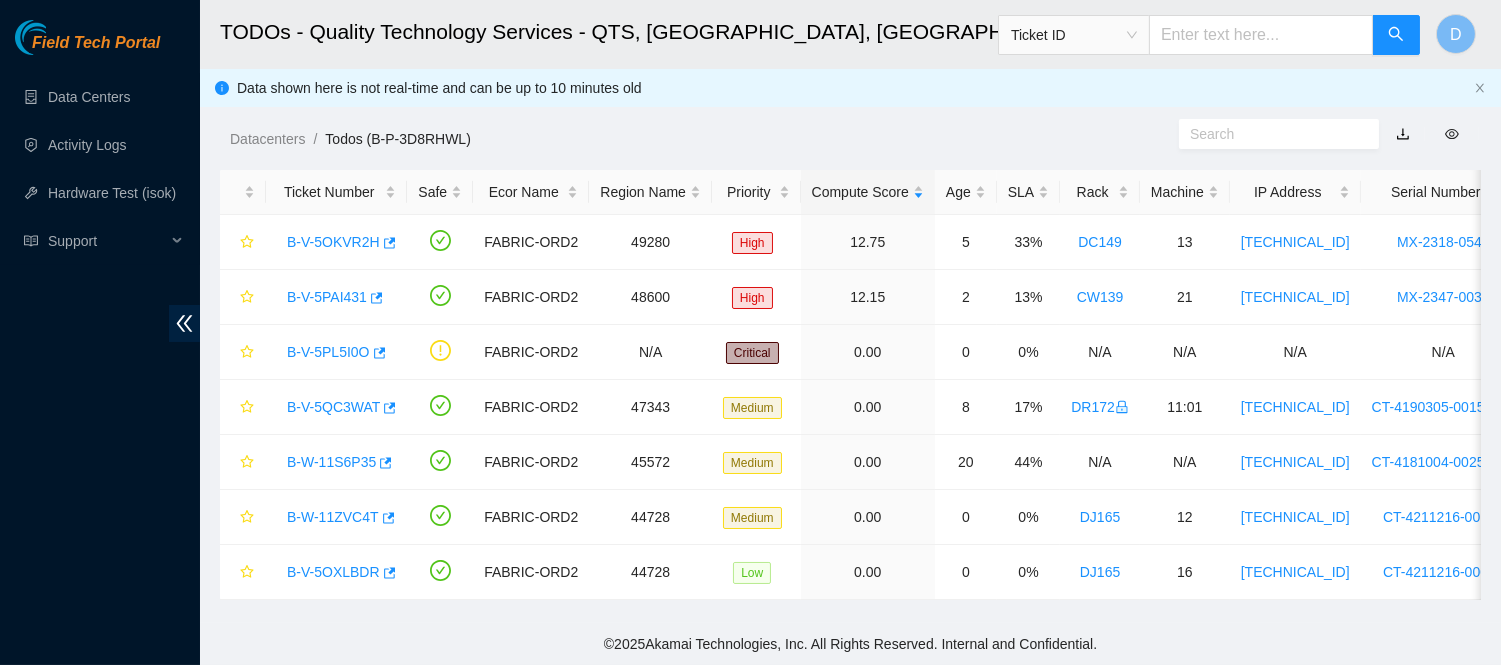 paste on "B-W-11S6P35" 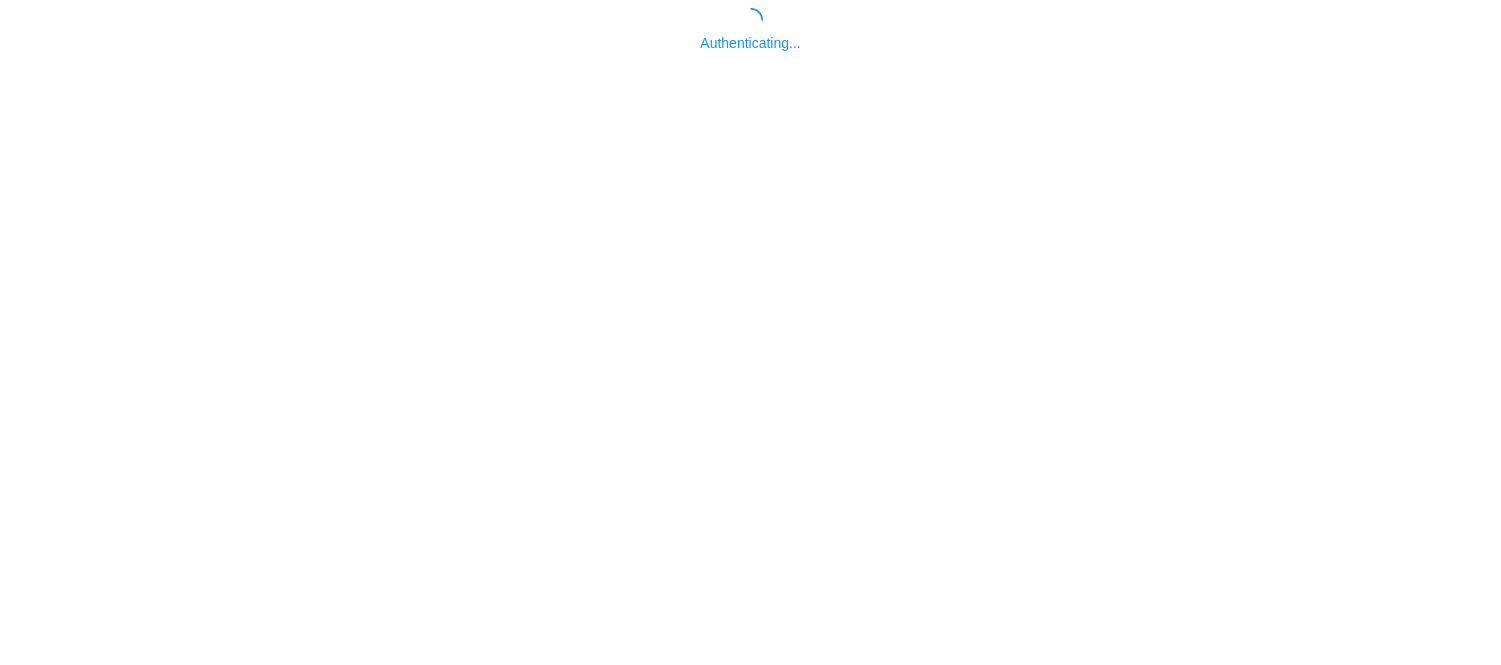 scroll, scrollTop: 0, scrollLeft: 0, axis: both 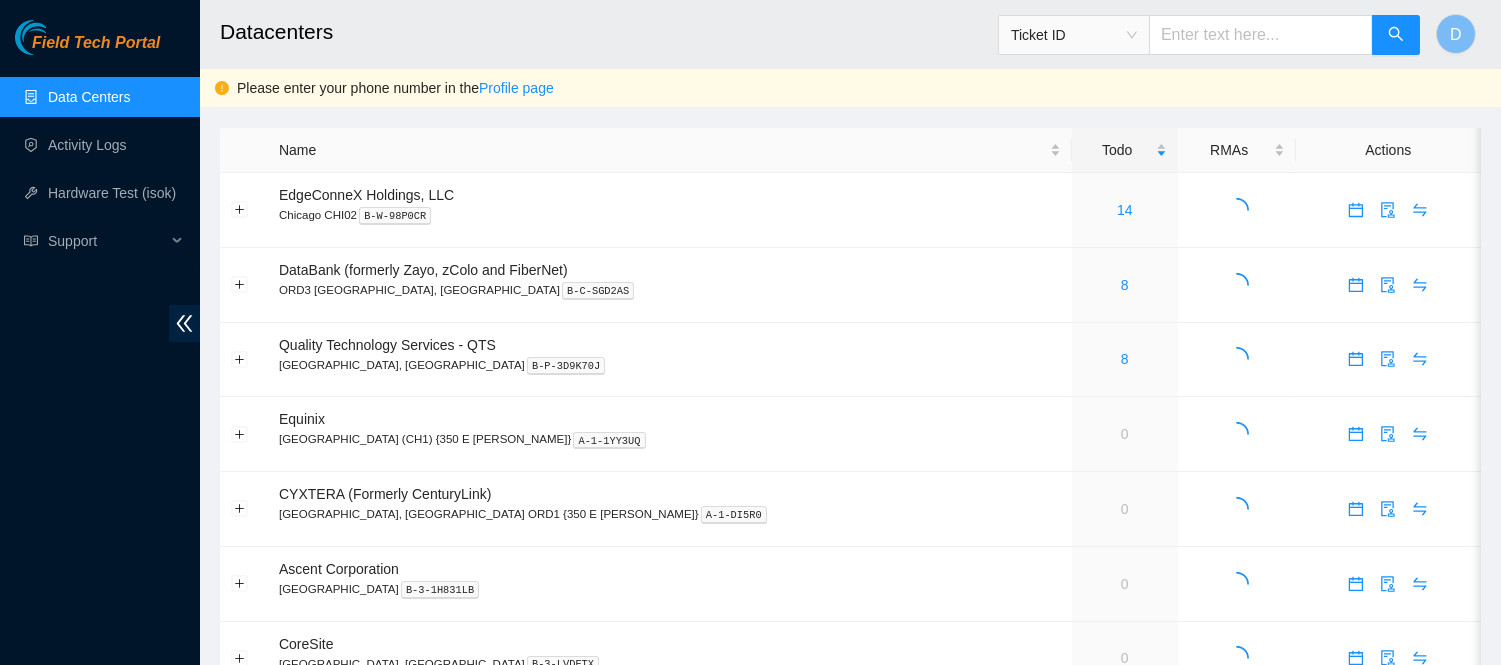 click at bounding box center [1261, 35] 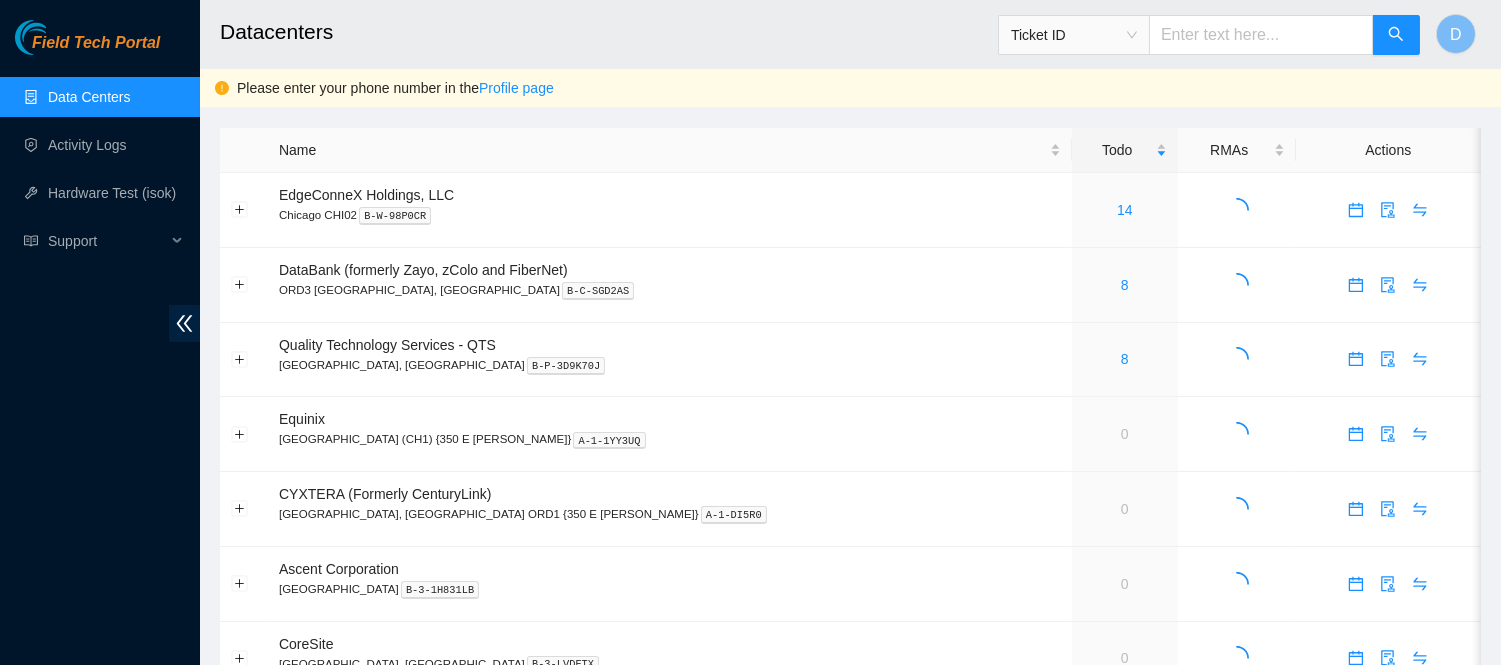 paste on "B-W-11S6P35" 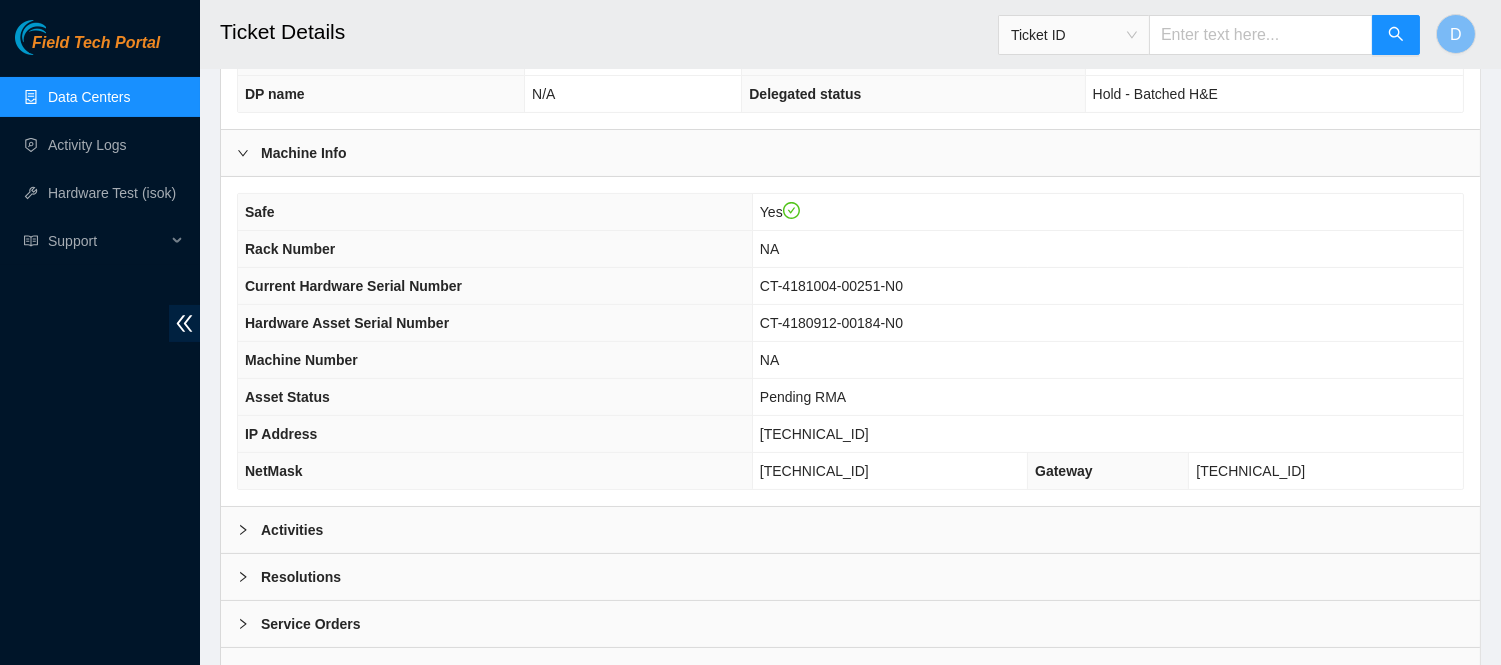 scroll, scrollTop: 672, scrollLeft: 0, axis: vertical 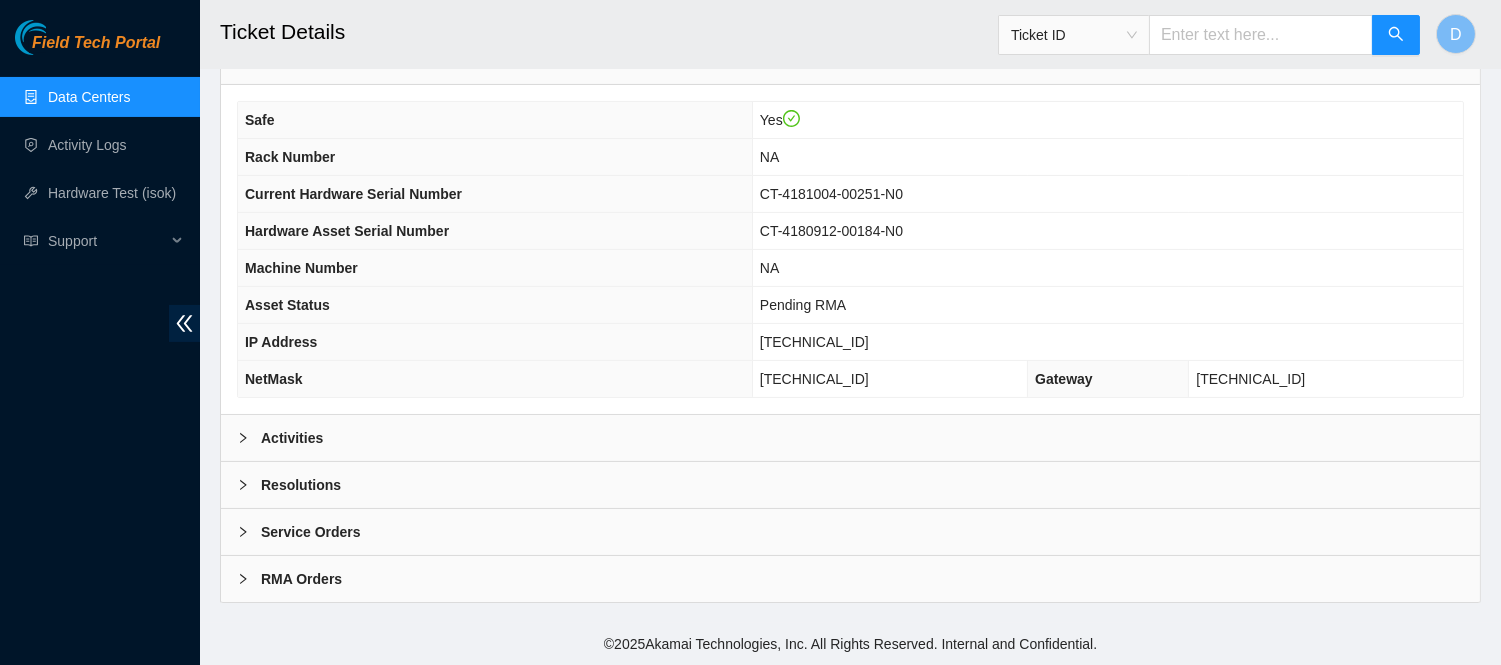 click on "Activities" at bounding box center [850, 438] 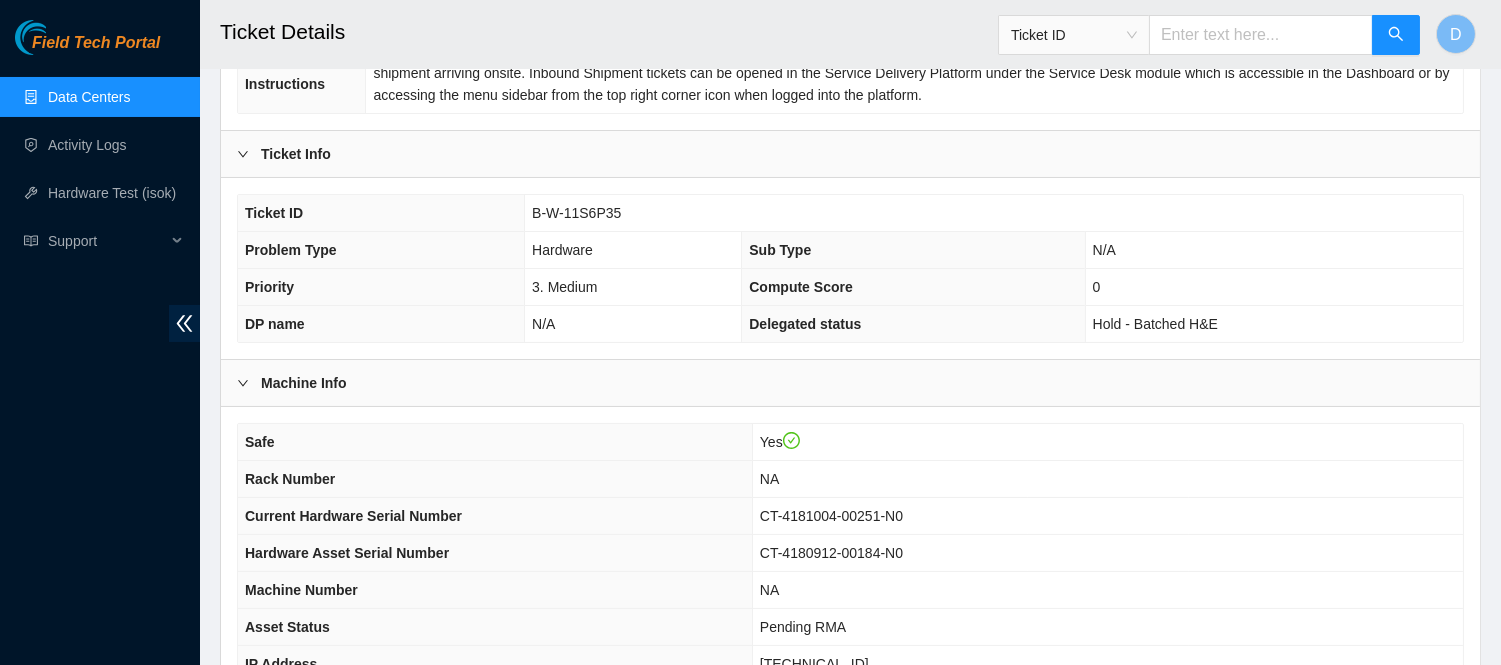 scroll, scrollTop: 338, scrollLeft: 0, axis: vertical 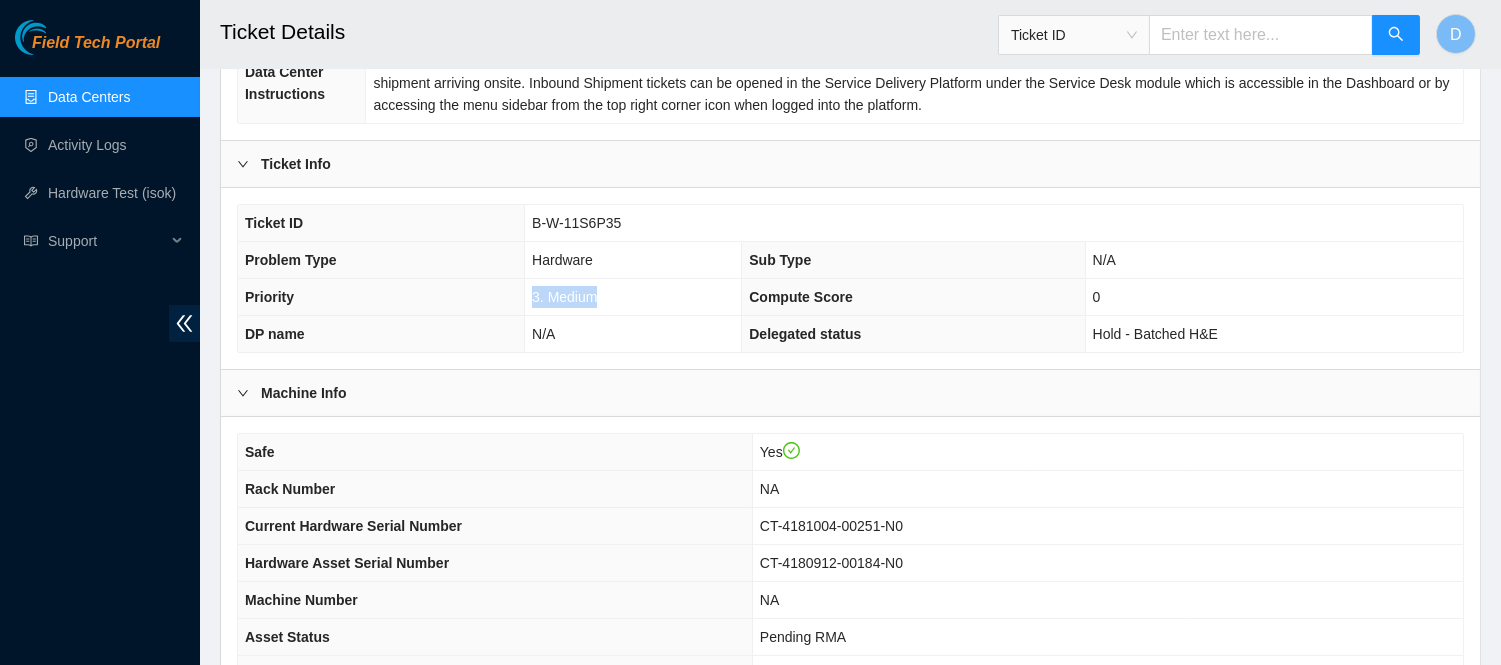 drag, startPoint x: 524, startPoint y: 290, endPoint x: 774, endPoint y: 284, distance: 250.07199 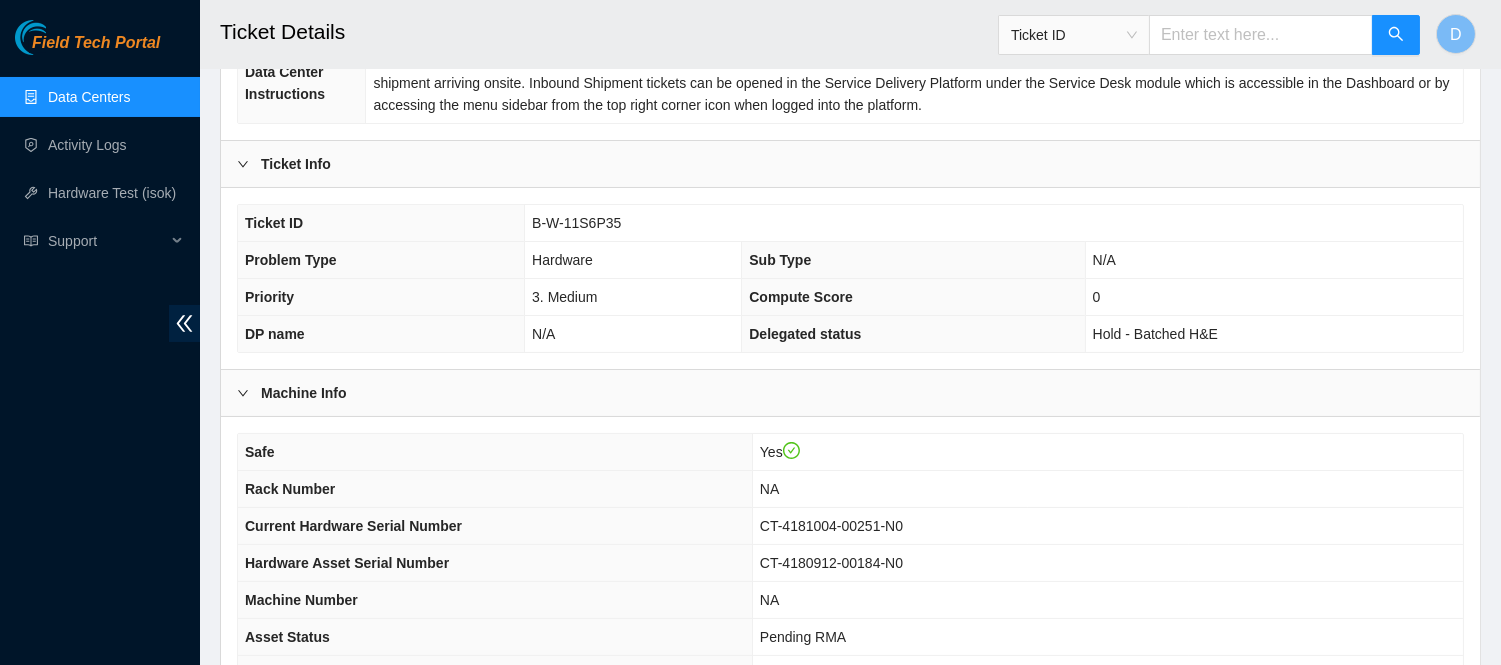 click on "Delegated status" at bounding box center [805, 334] 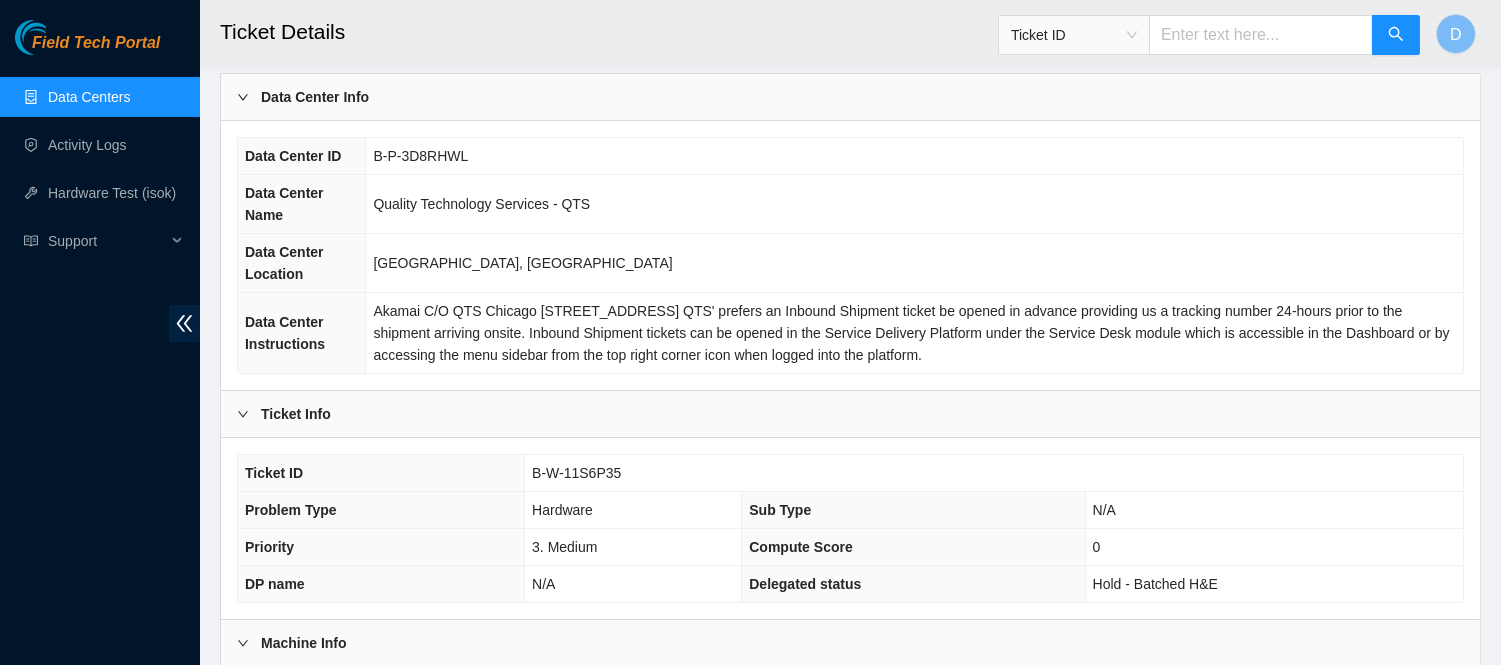scroll, scrollTop: 0, scrollLeft: 0, axis: both 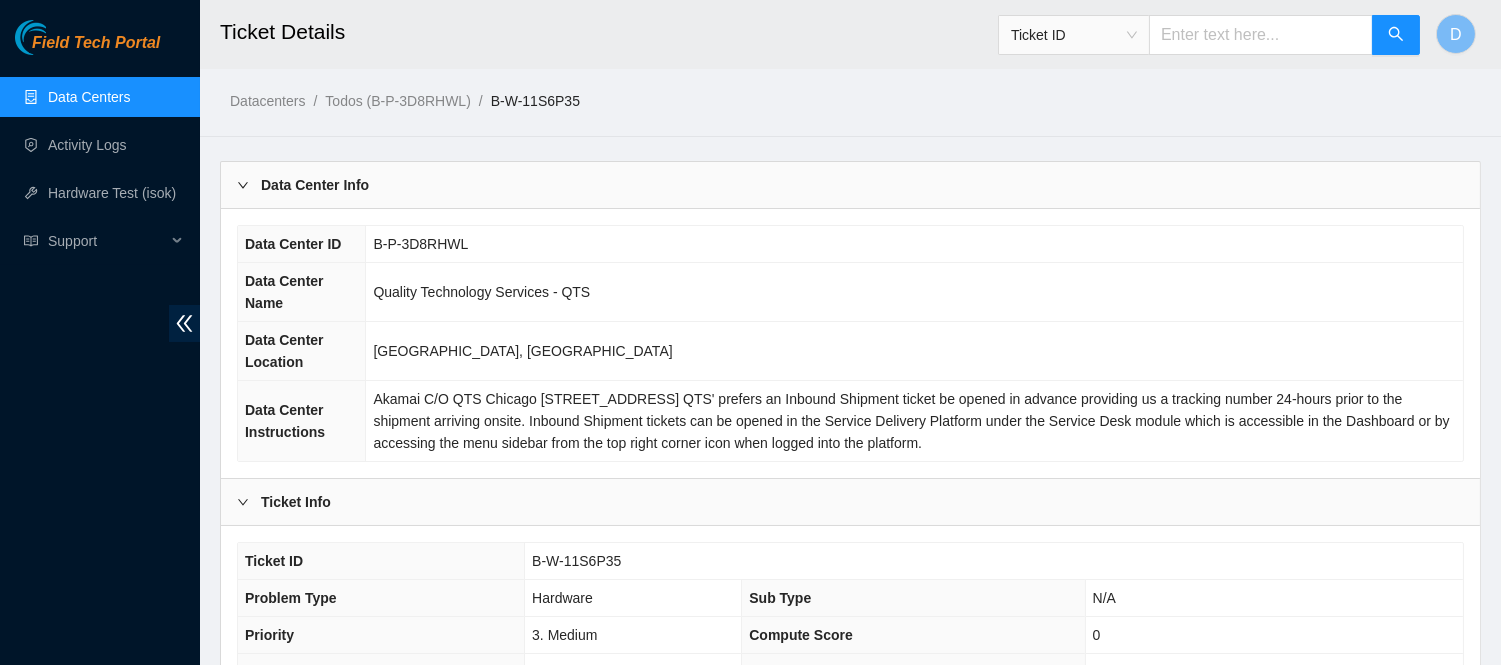 click on "B-P-3D8RHWL" at bounding box center (914, 244) 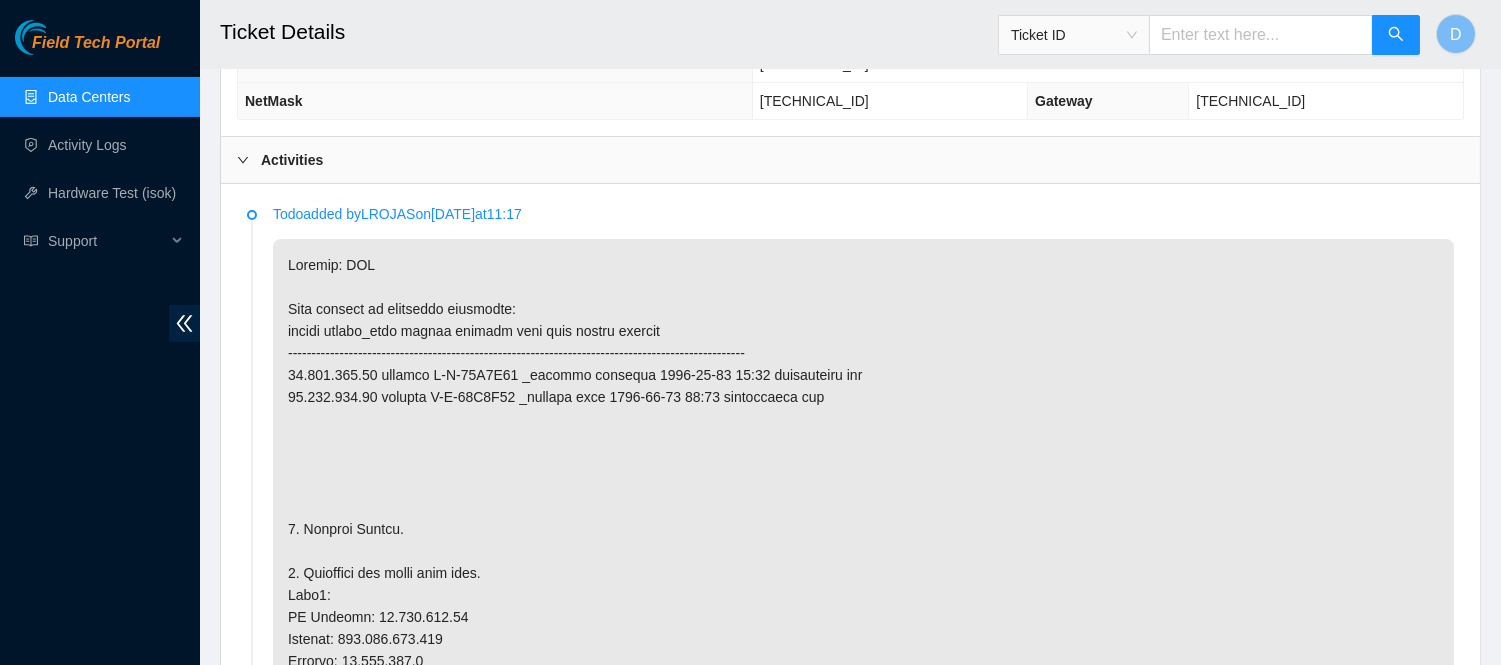 scroll, scrollTop: 1000, scrollLeft: 0, axis: vertical 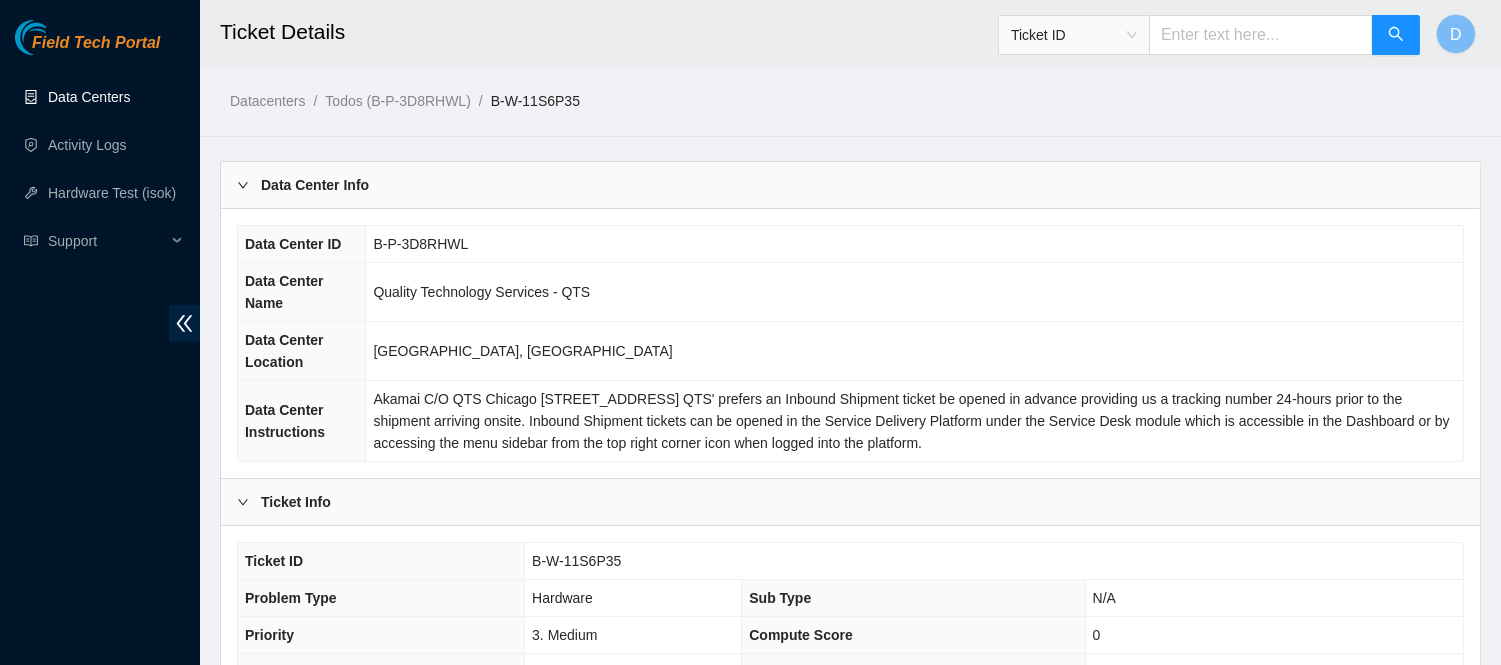 click on "Data Centers" at bounding box center (89, 97) 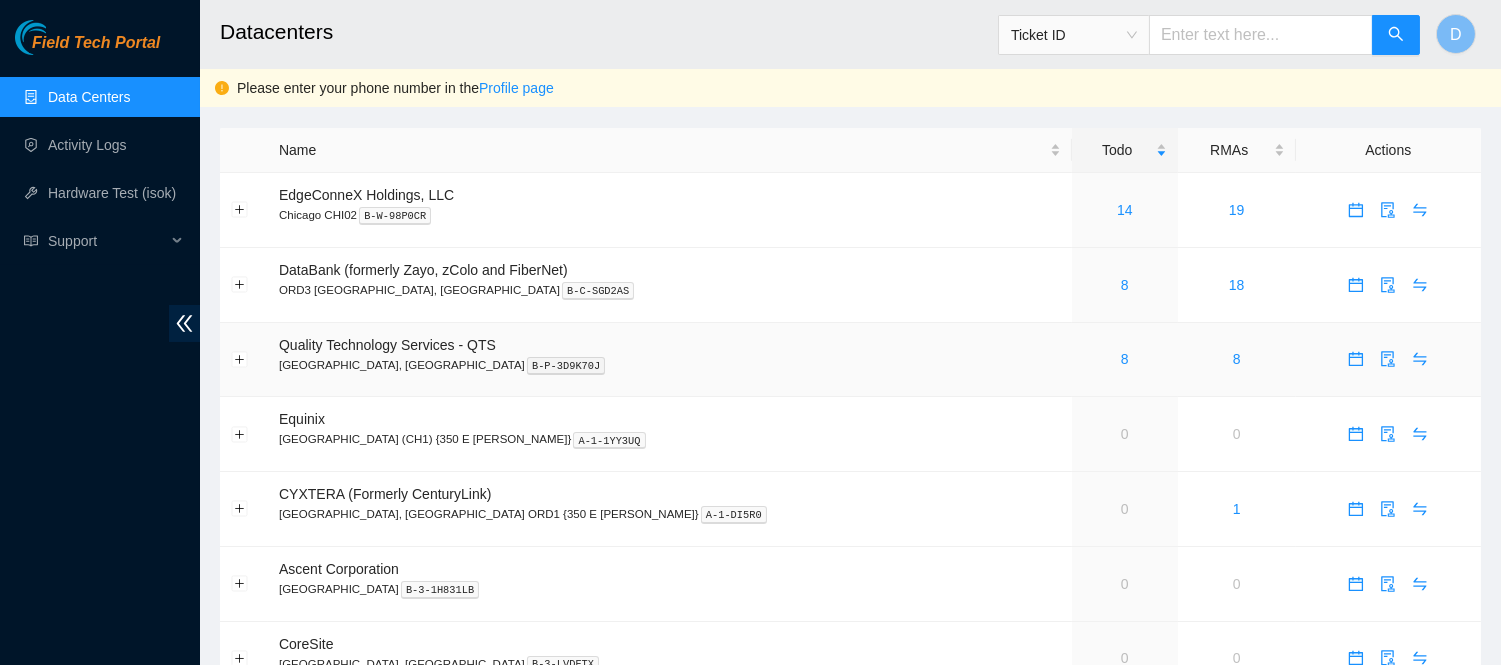click on "8" at bounding box center (1125, 359) 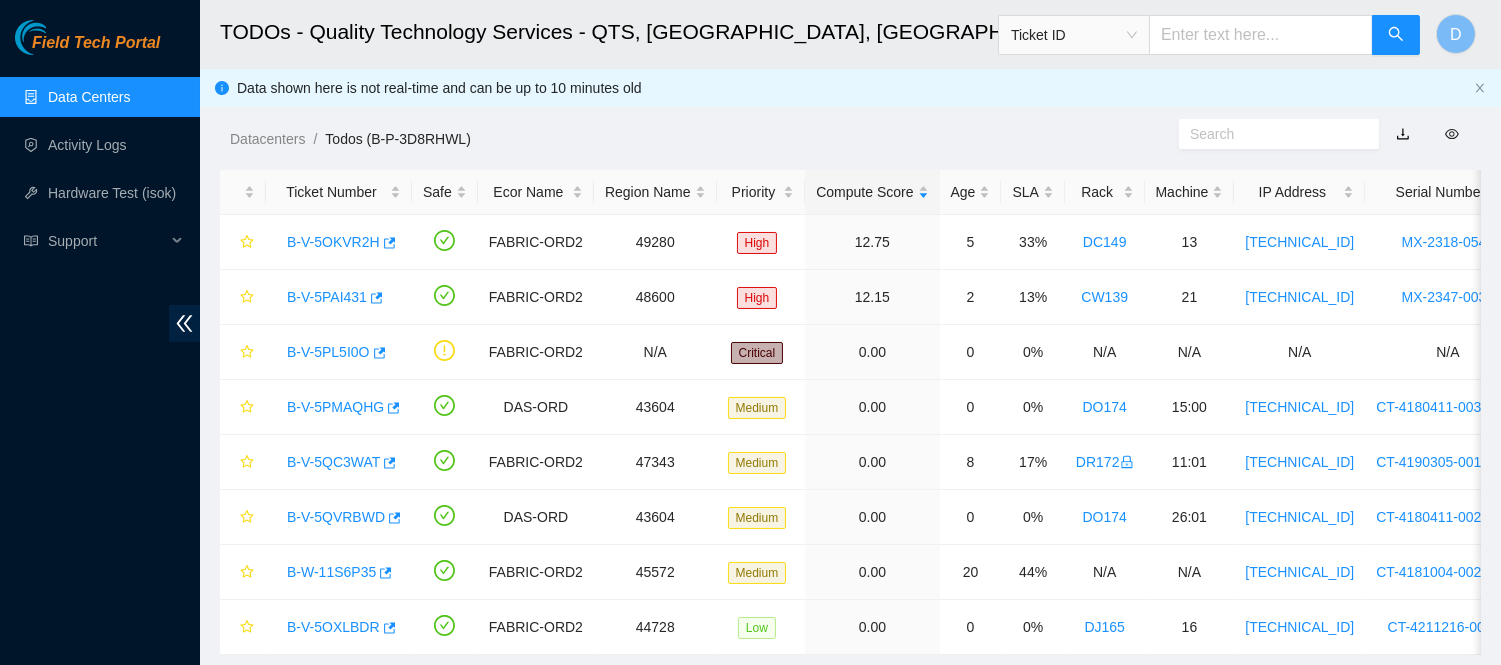 click on "Datacenters / Todos (B-P-3D8RHWL) /" at bounding box center [688, 94] 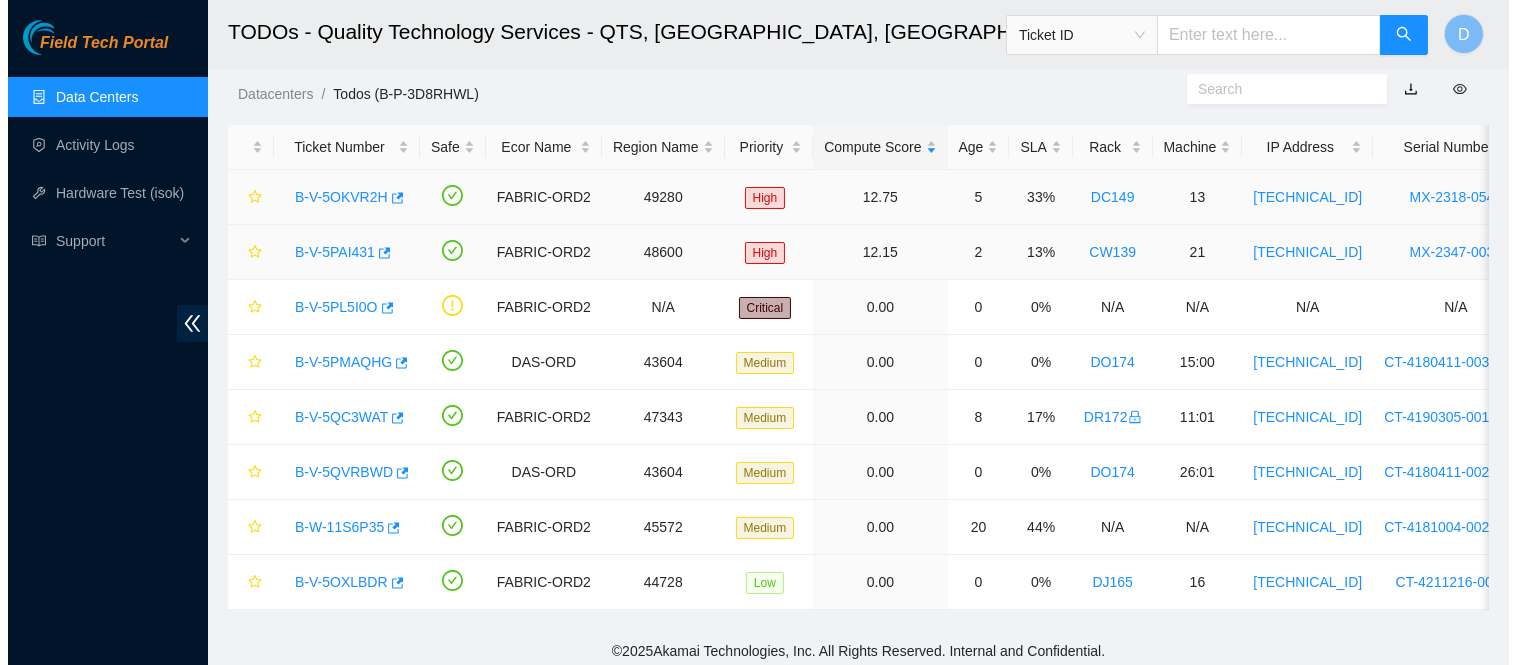 scroll, scrollTop: 68, scrollLeft: 0, axis: vertical 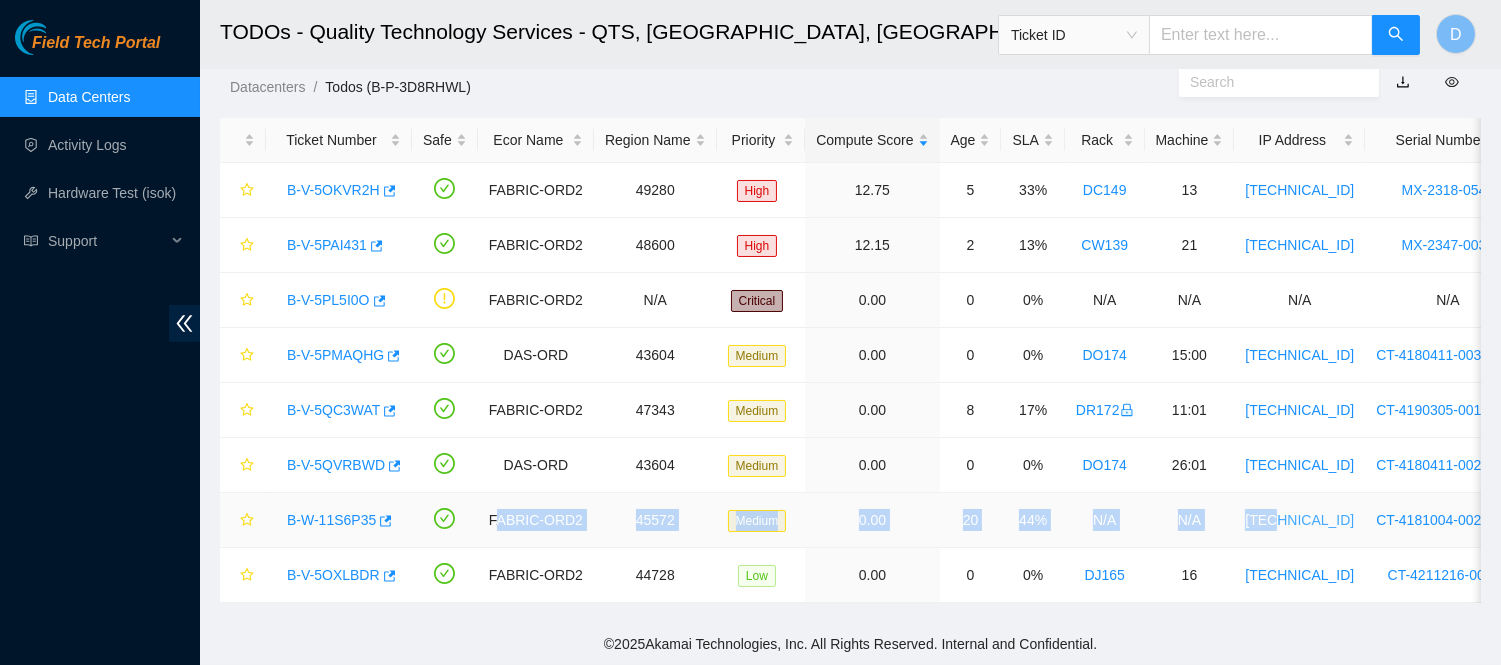 drag, startPoint x: 556, startPoint y: 498, endPoint x: 1261, endPoint y: 498, distance: 705 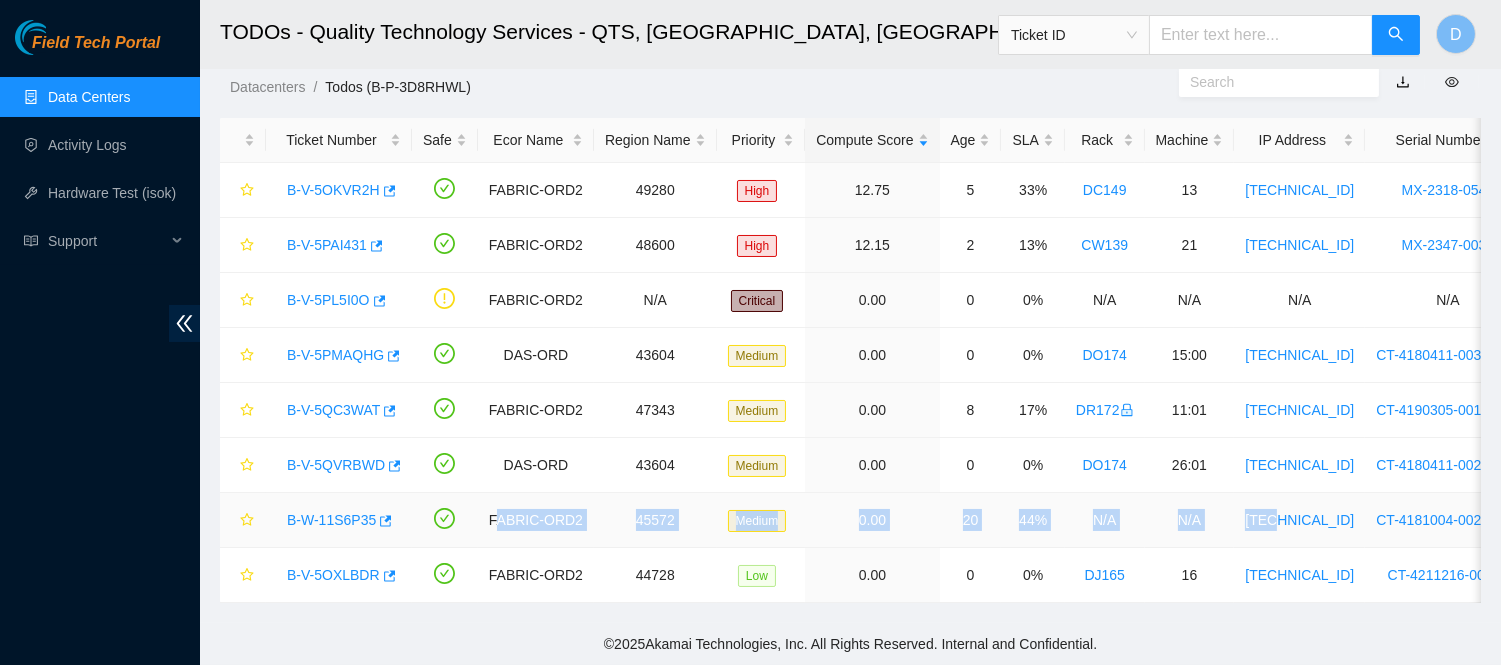 click on "N/A" at bounding box center [1105, 520] 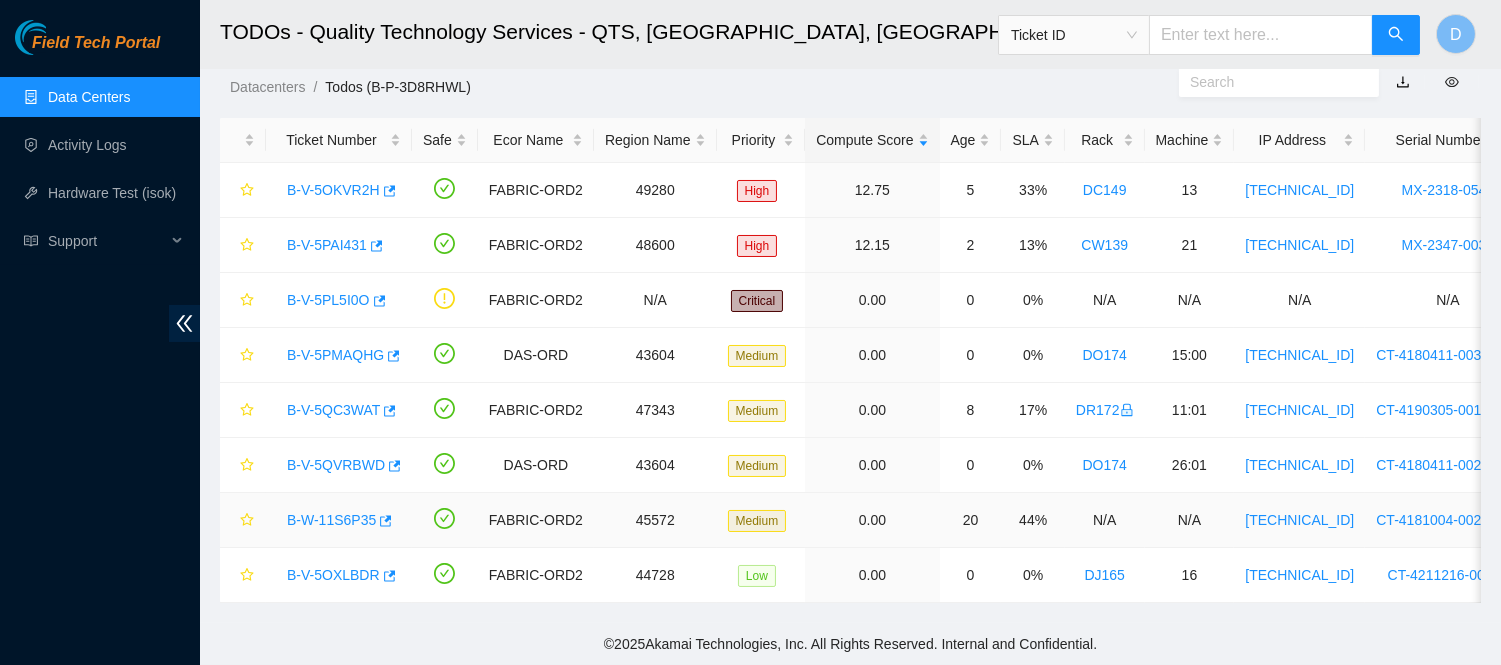 click on "B-W-11S6P35" at bounding box center [331, 520] 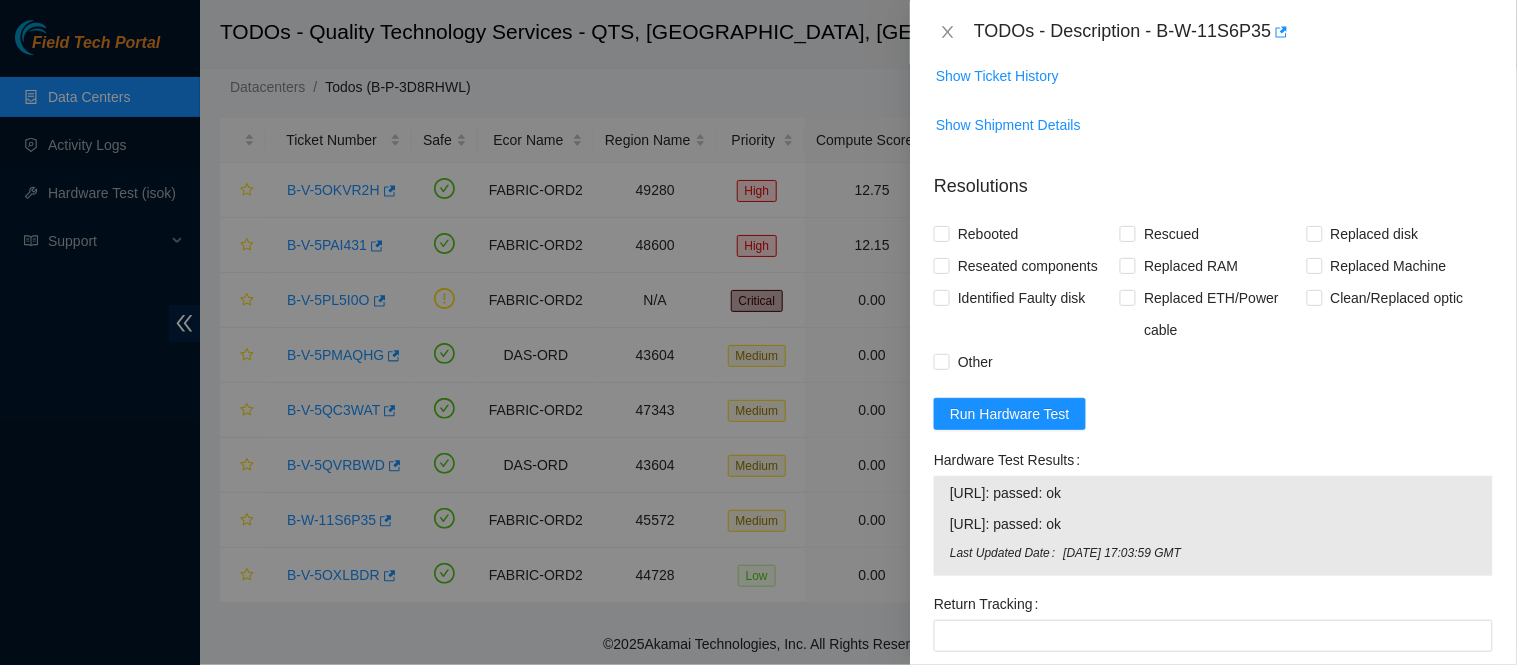scroll, scrollTop: 2133, scrollLeft: 0, axis: vertical 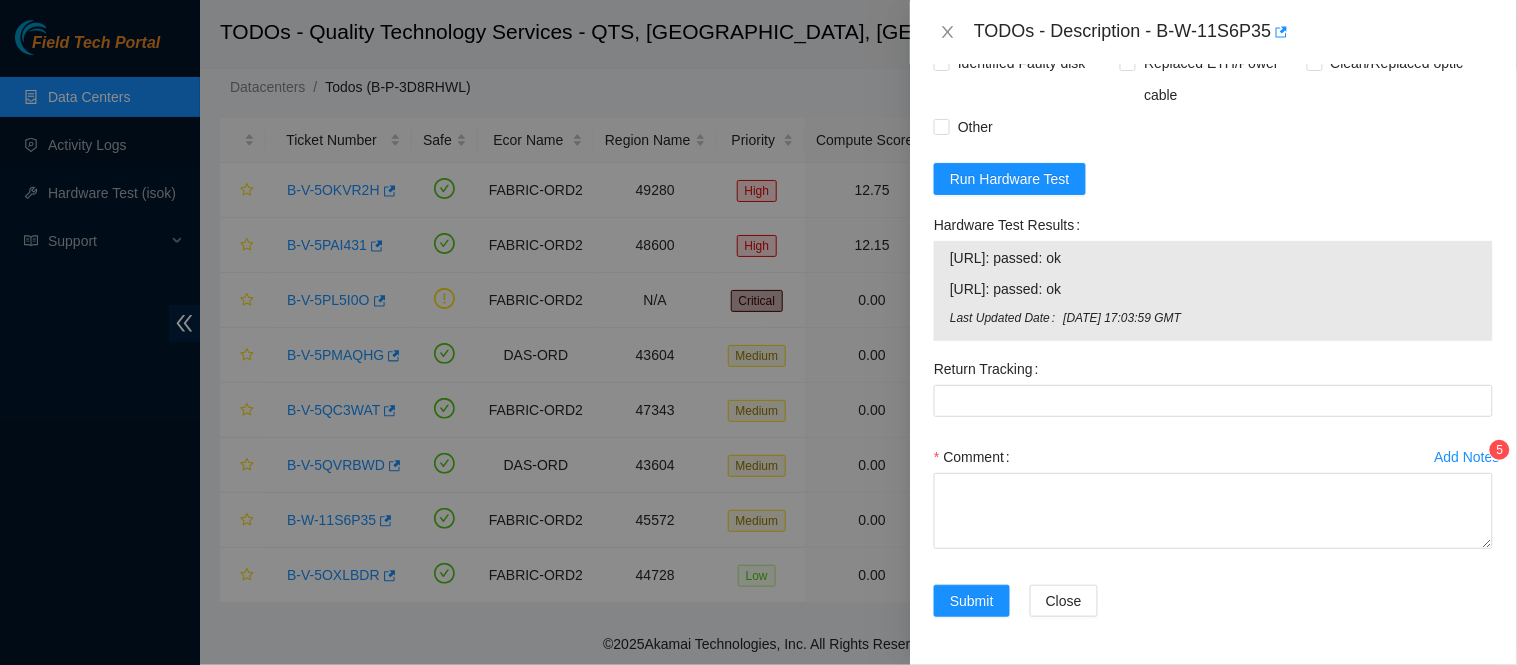 click on "Add Notes    5" at bounding box center [1467, 457] 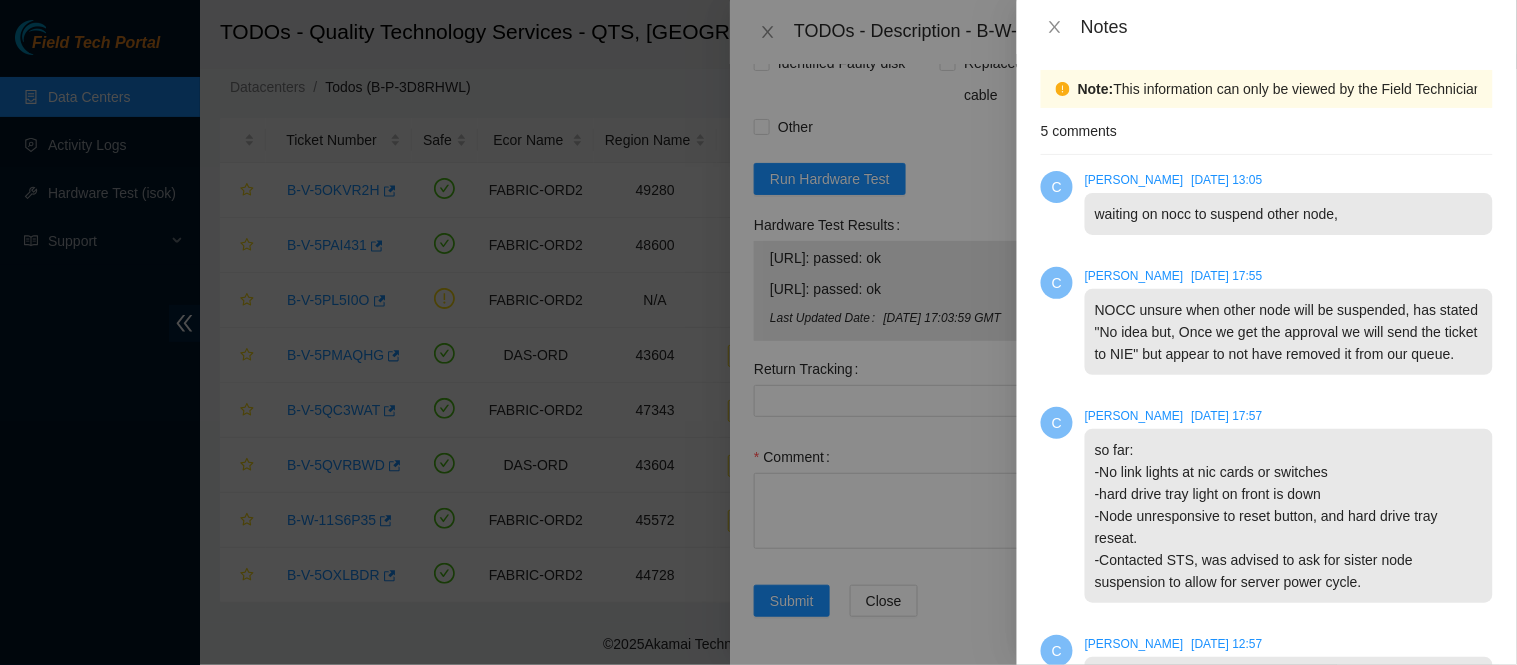 scroll, scrollTop: 0, scrollLeft: 0, axis: both 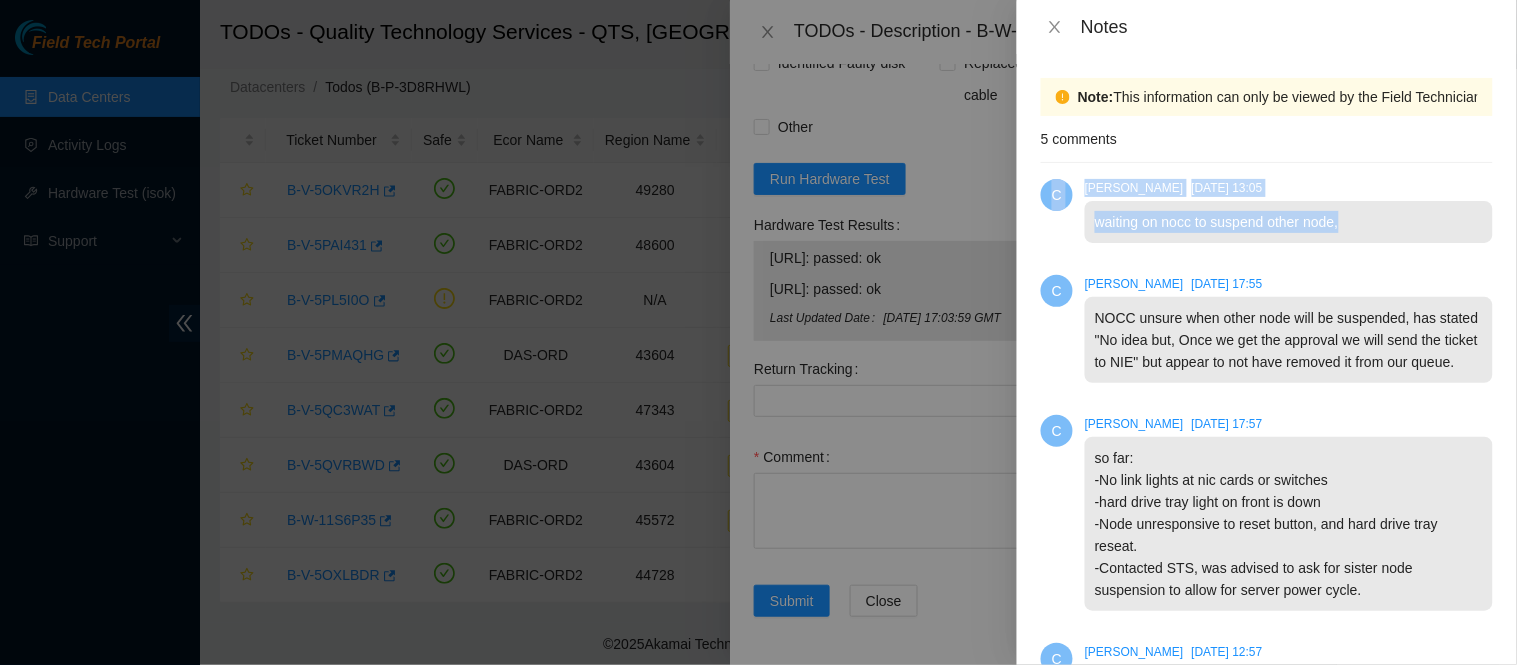drag, startPoint x: 1062, startPoint y: 207, endPoint x: 1447, endPoint y: 274, distance: 390.78638 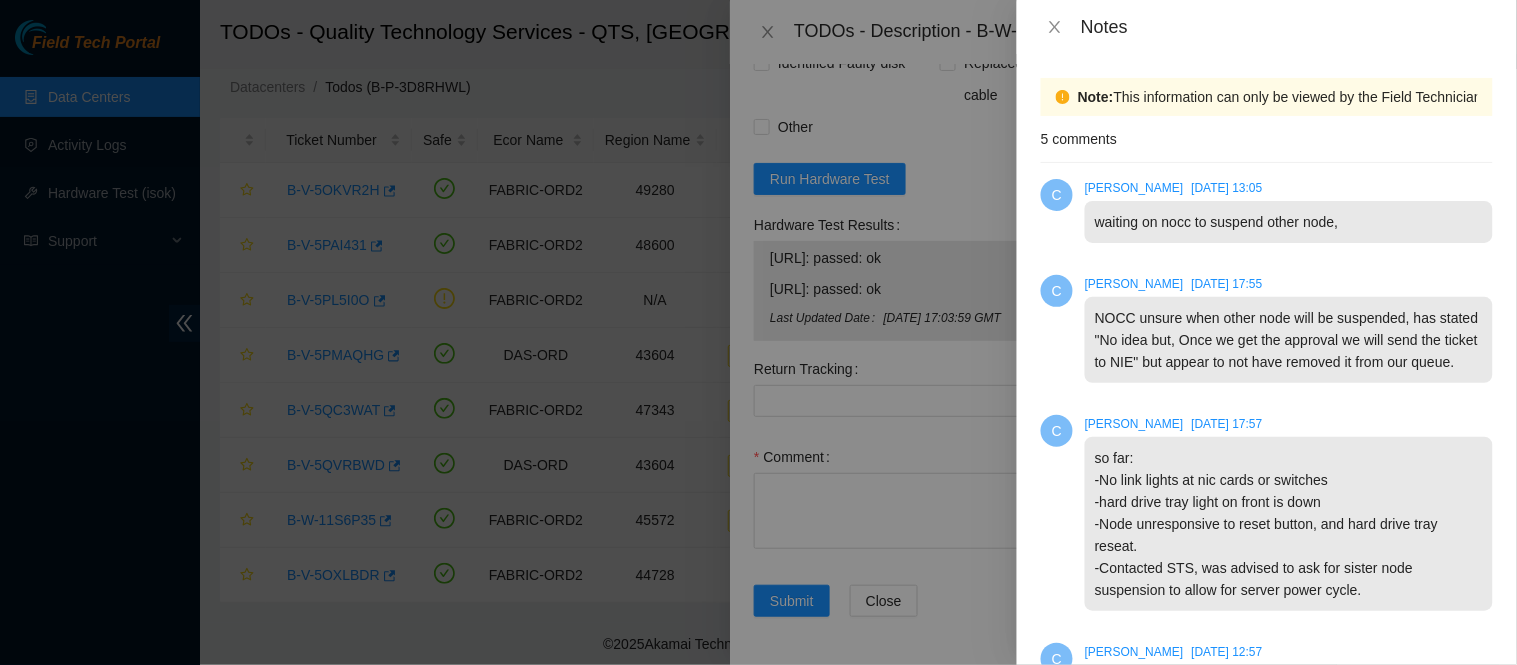 click on "NOCC unsure when other node will be suspended,  has stated "No idea but, Once we get the approval we will send the ticket to NIE" but appear to not have removed it from our queue." at bounding box center (1289, 340) 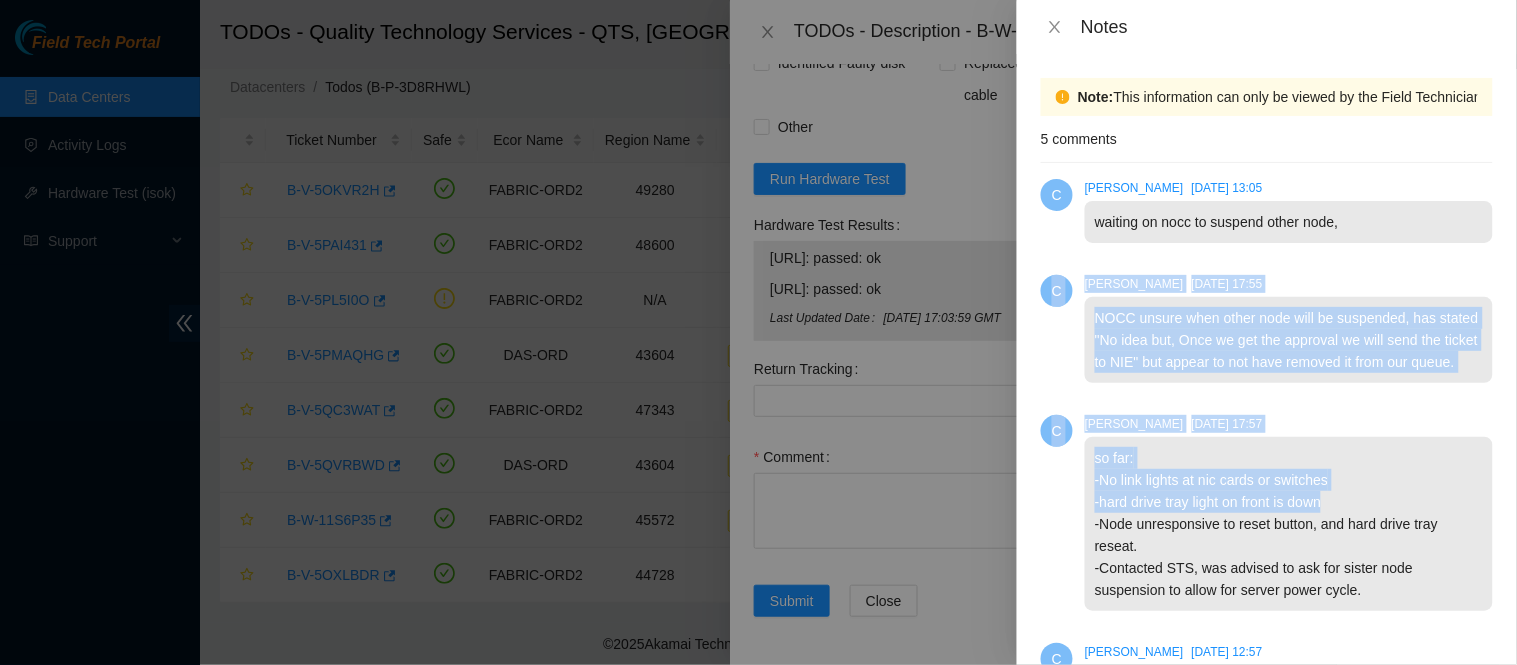 drag, startPoint x: 1070, startPoint y: 277, endPoint x: 1447, endPoint y: 523, distance: 450.16107 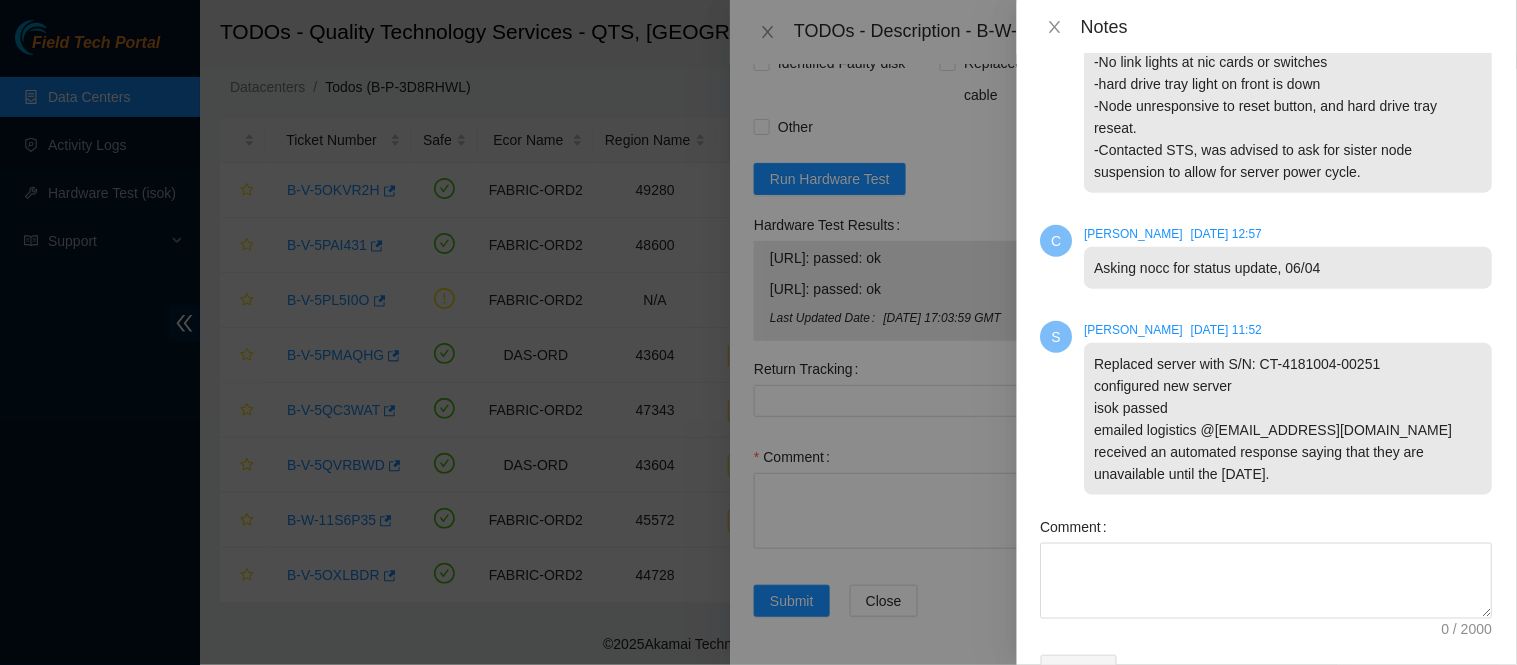 scroll, scrollTop: 485, scrollLeft: 0, axis: vertical 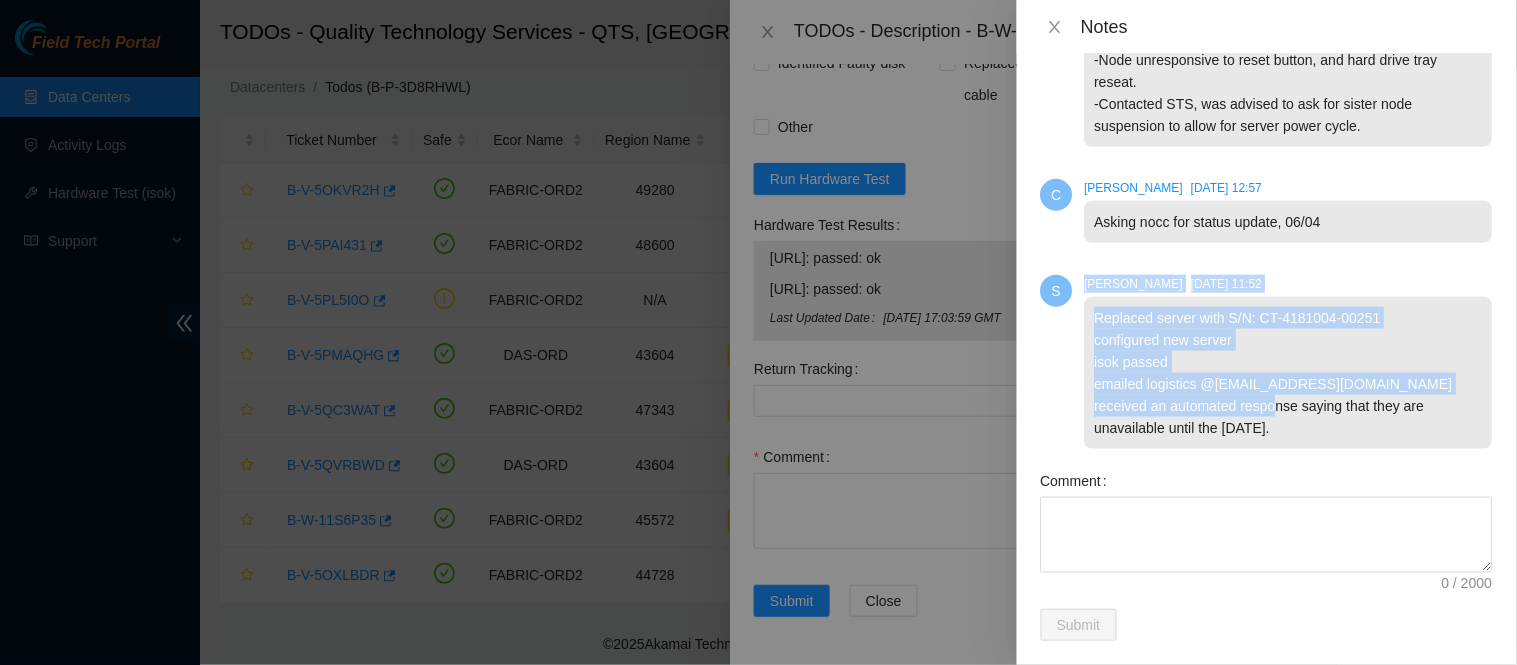 drag, startPoint x: 1075, startPoint y: 316, endPoint x: 1410, endPoint y: 441, distance: 357.5612 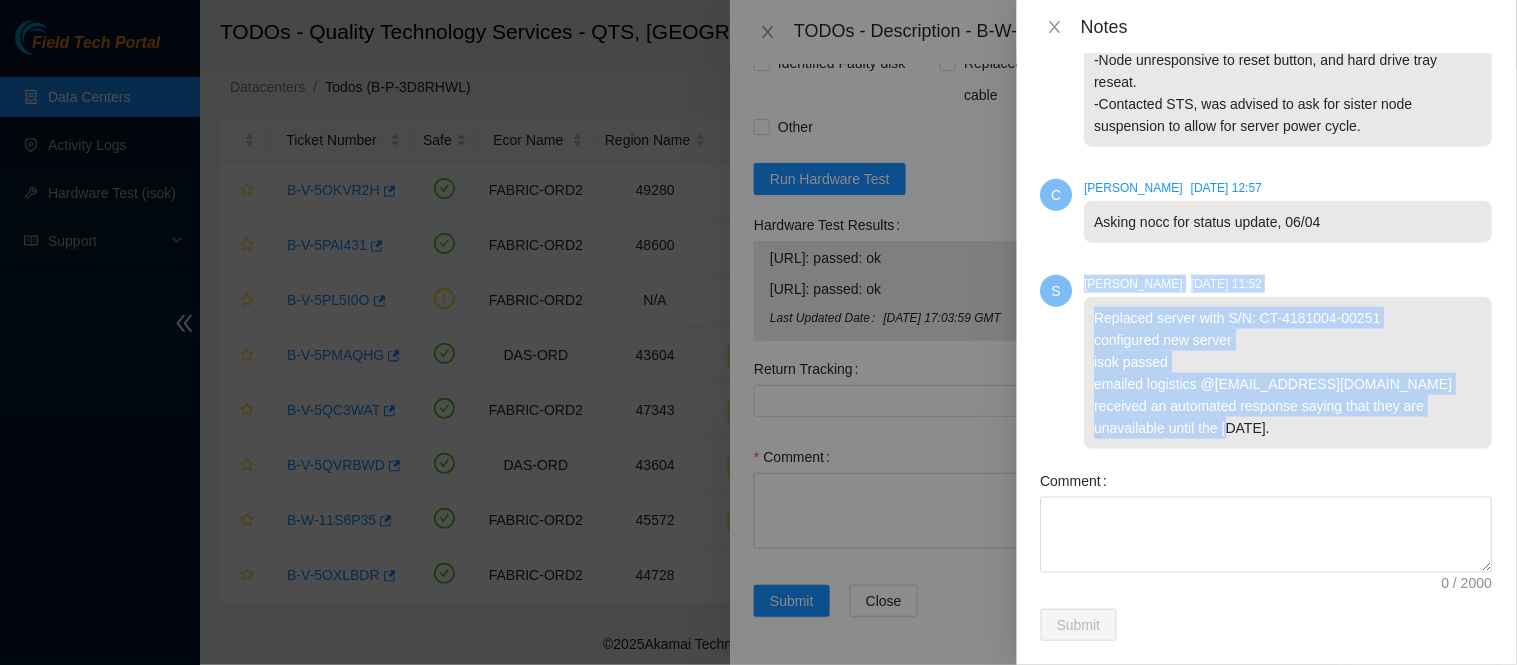click on "Replaced server with S/N: CT-4181004-00251
configured new server
isok passed
emailed logistics @cmoya@akamai.com
received an automated response saying that they are unavailable until the 14th of July." at bounding box center [1289, 373] 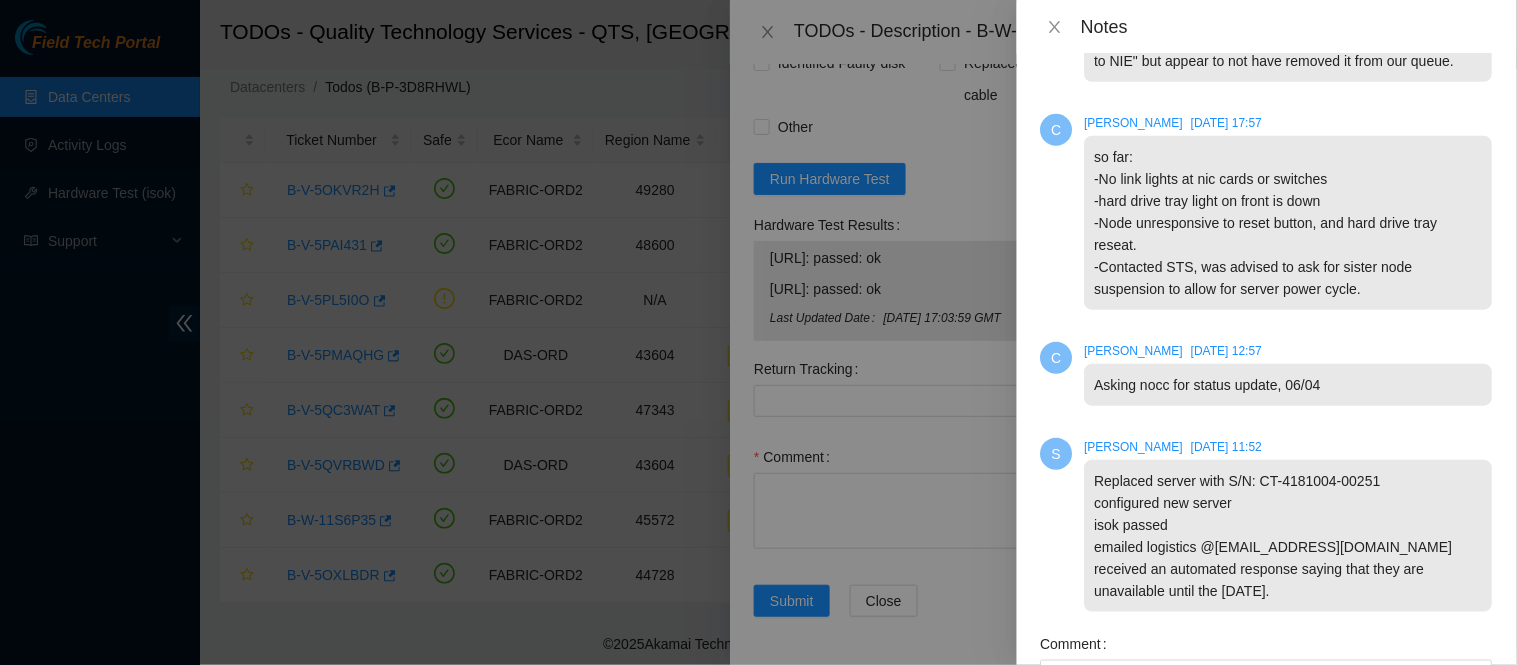 scroll, scrollTop: 263, scrollLeft: 0, axis: vertical 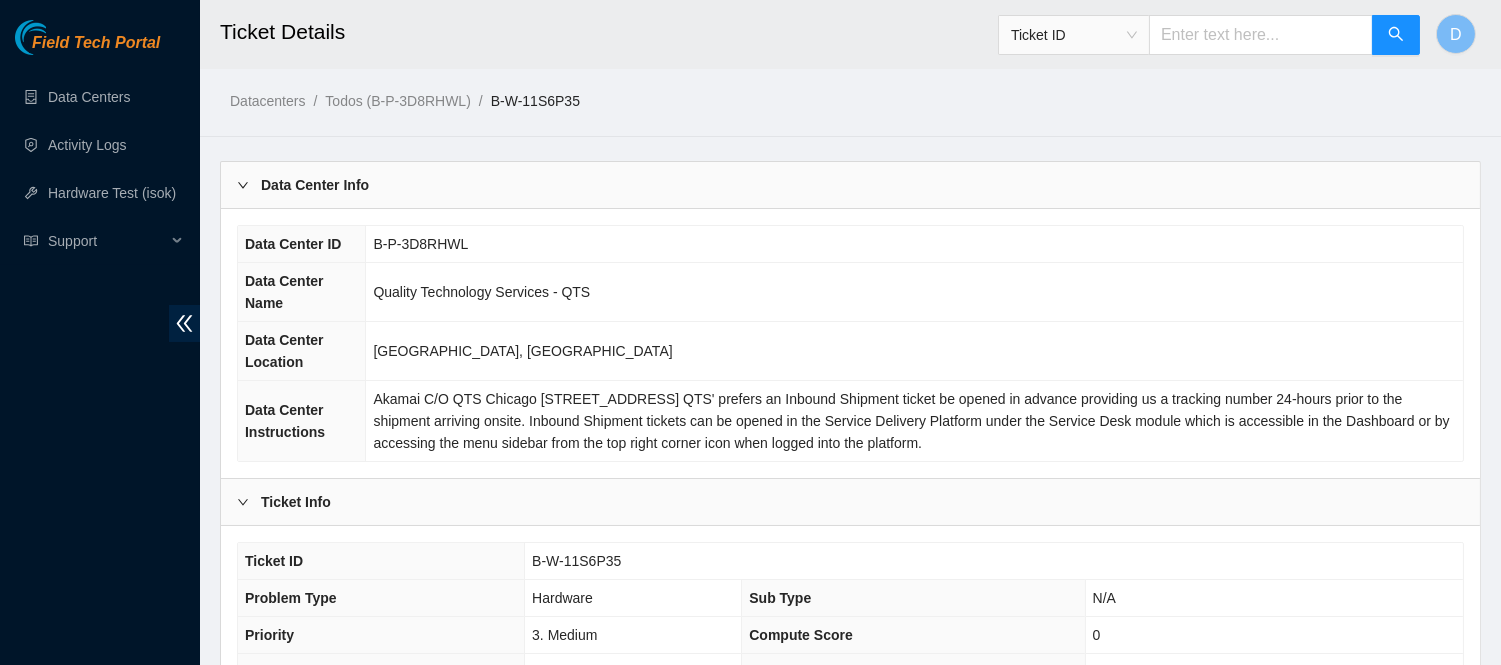 click on "Datacenters / Todos (B-P-3D8RHWL) / B-W-11S6P35 /" at bounding box center [688, 56] 